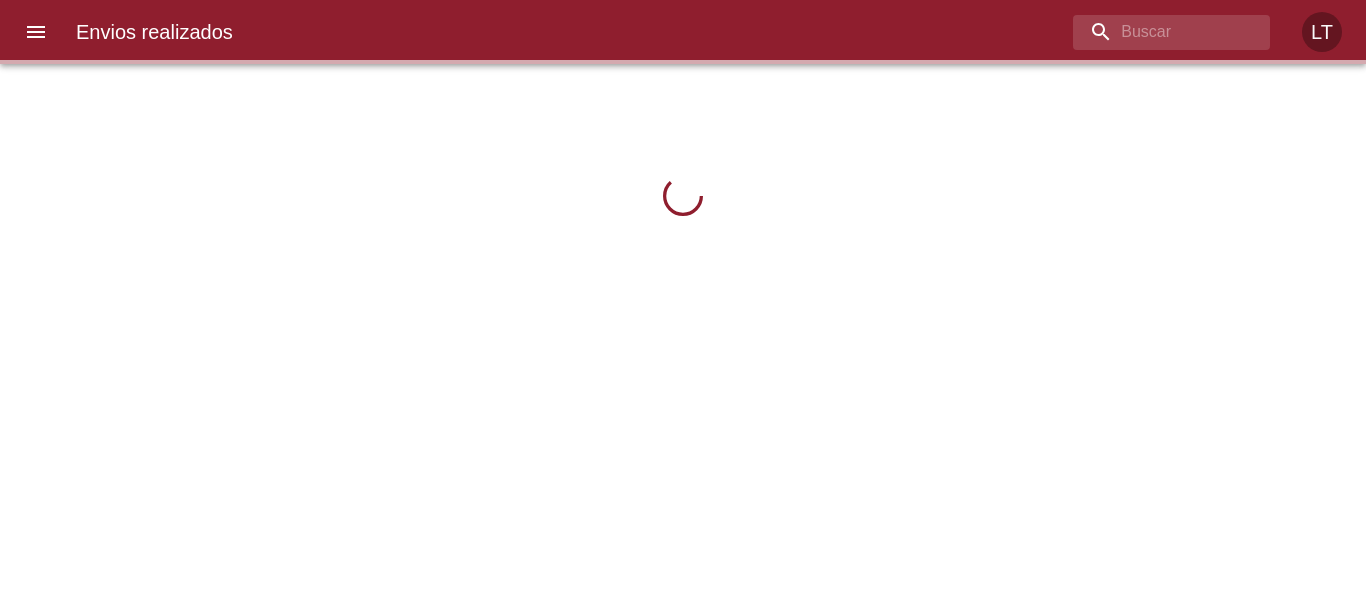 scroll, scrollTop: 0, scrollLeft: 0, axis: both 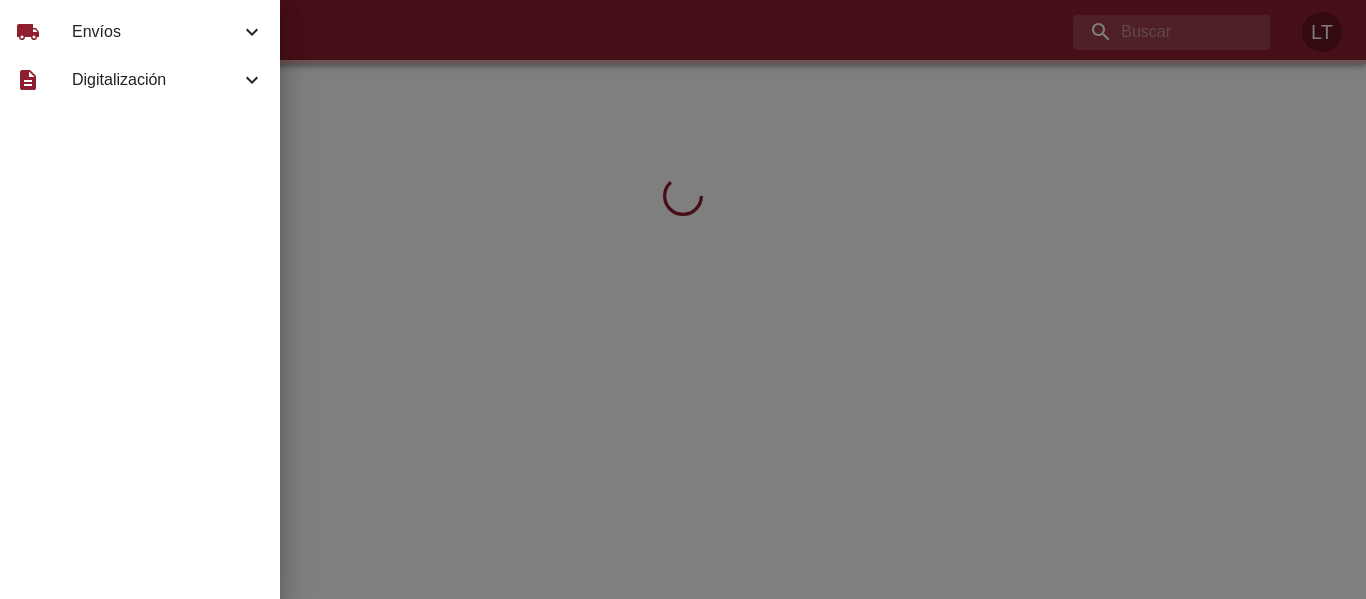 click on "Envíos" at bounding box center [156, 32] 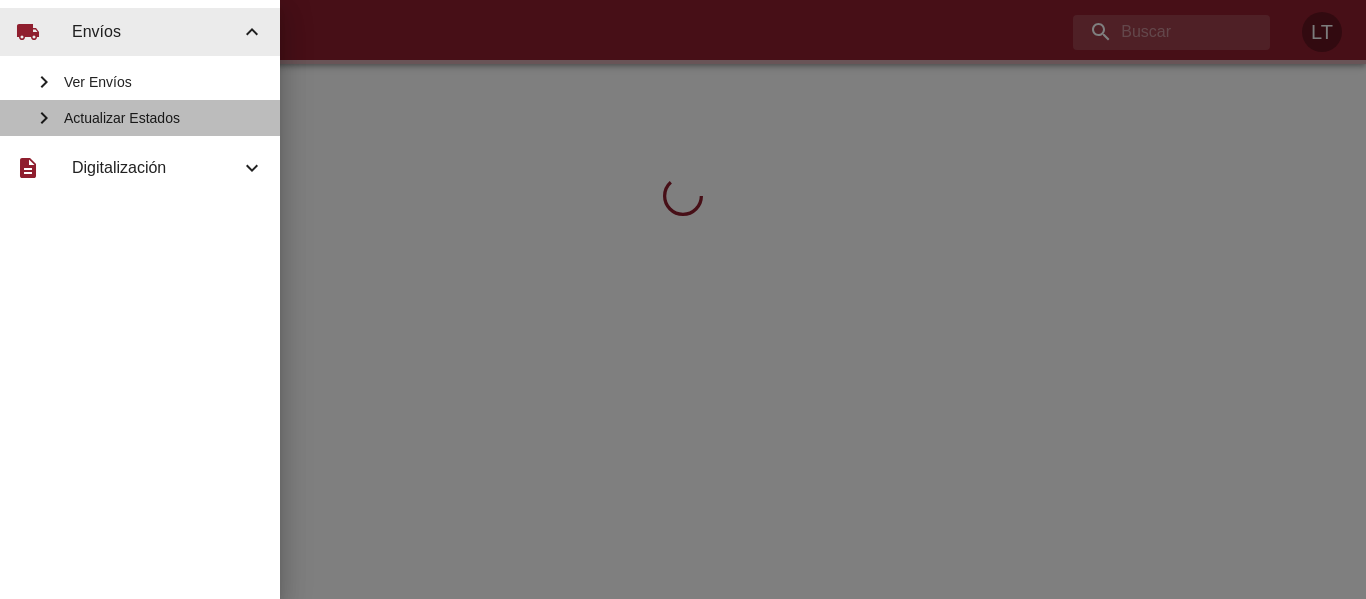 click on "Actualizar Estados" at bounding box center (164, 82) 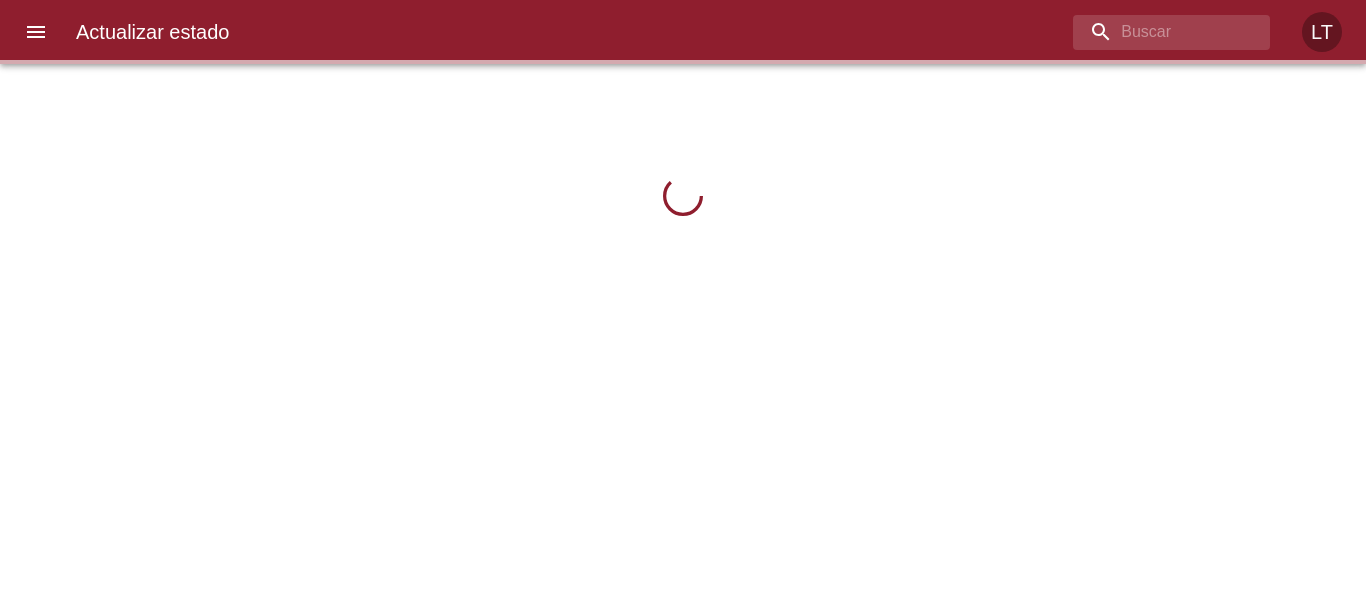 type 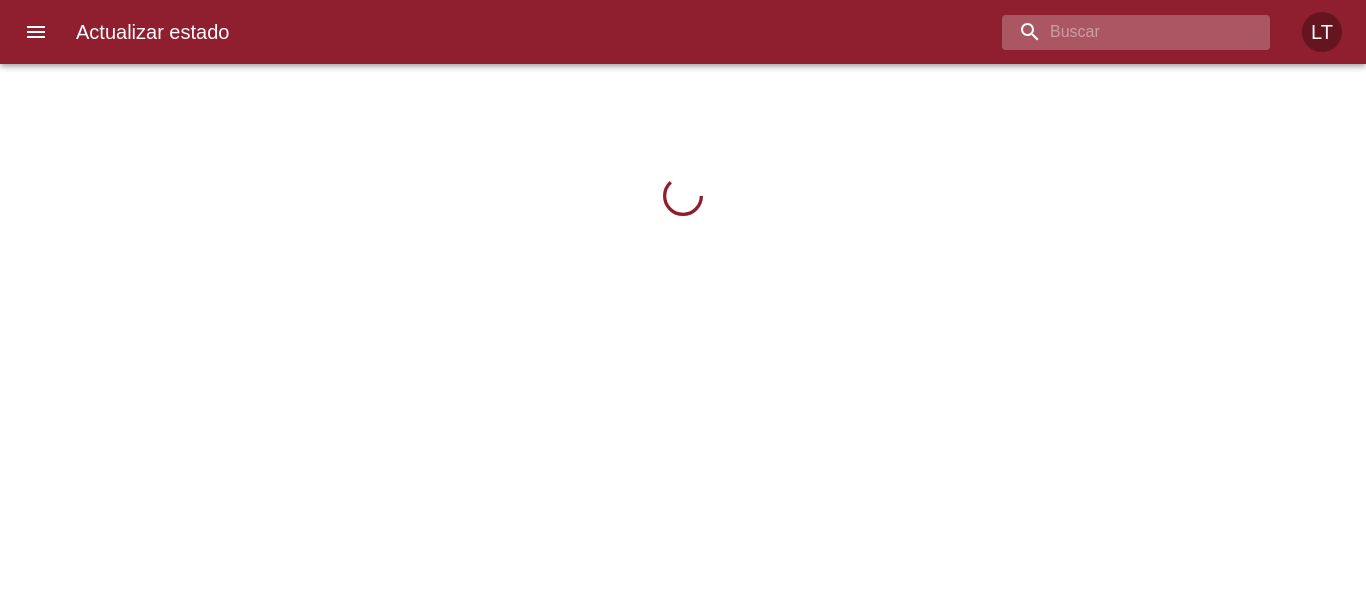 click at bounding box center (1119, 32) 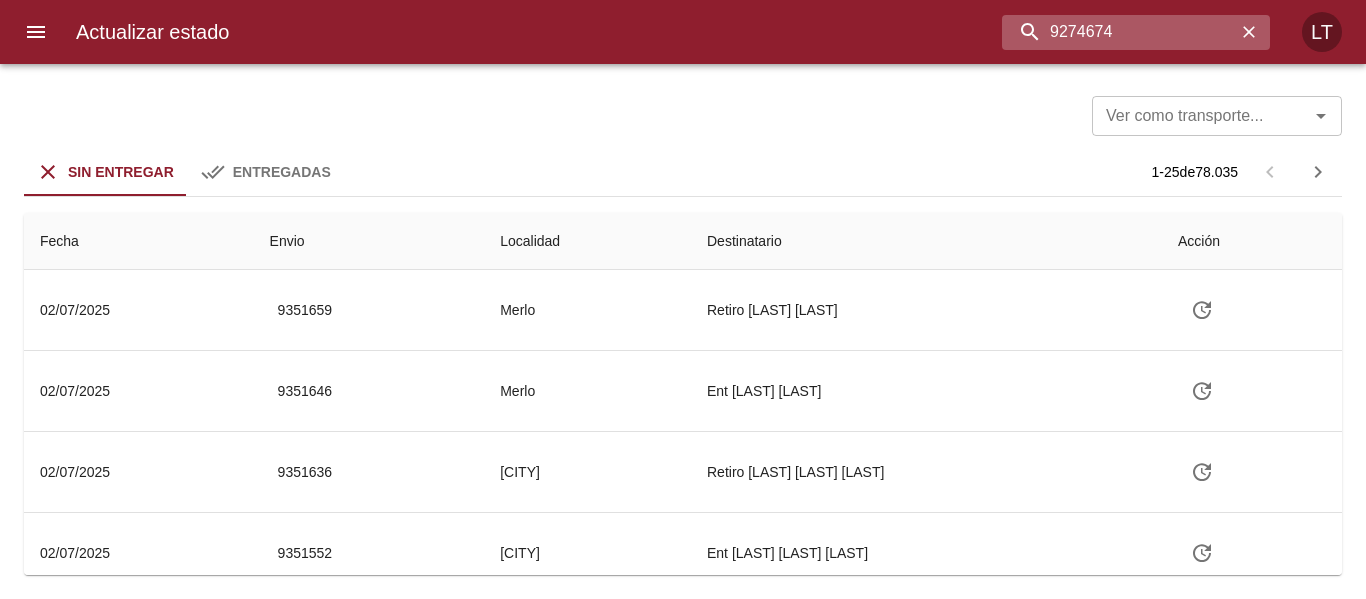 type on "9274674" 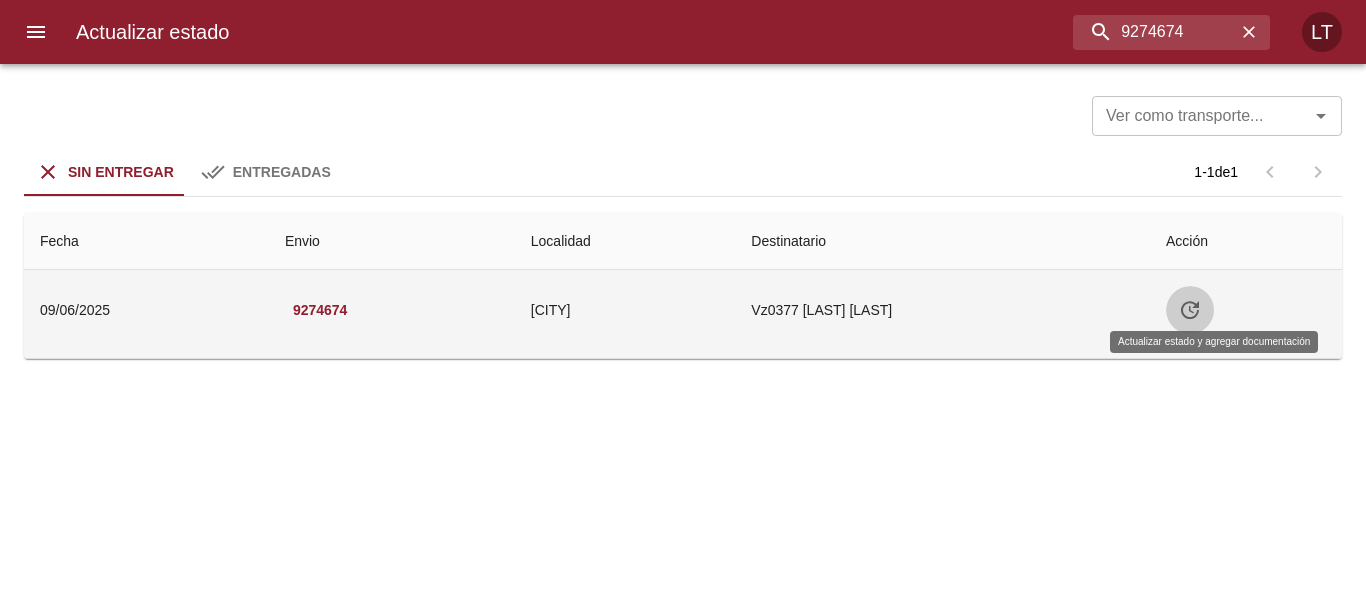 click at bounding box center (1190, 310) 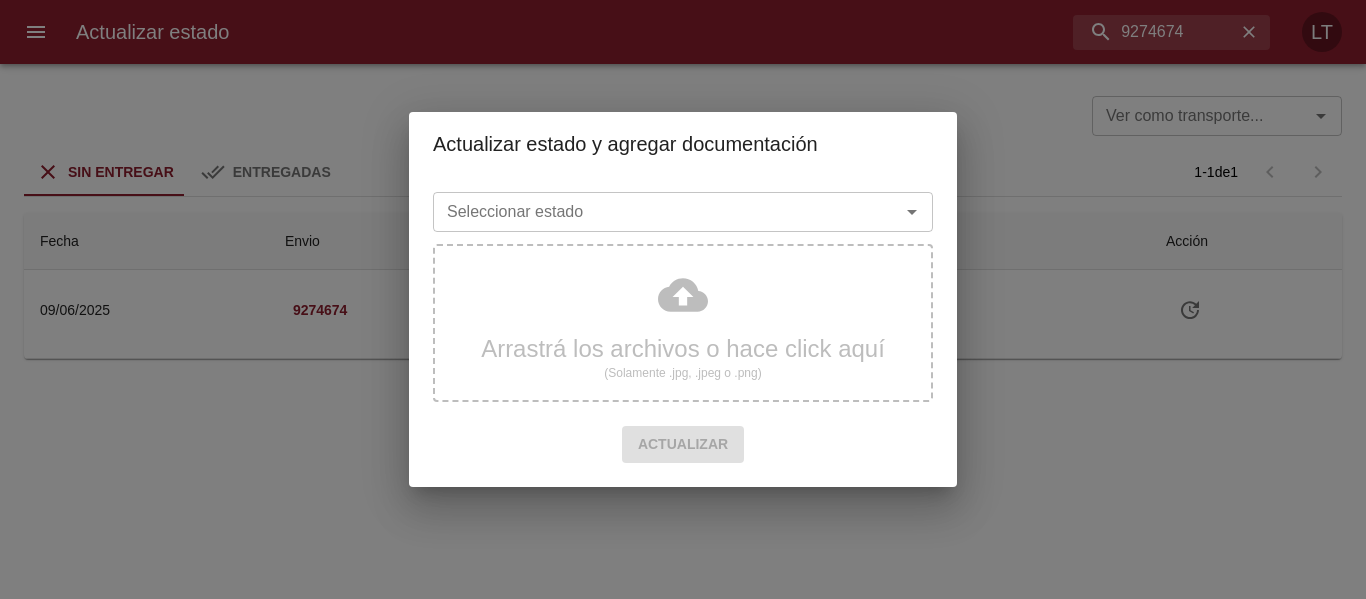 click on "Seleccionar estado" at bounding box center (683, 212) 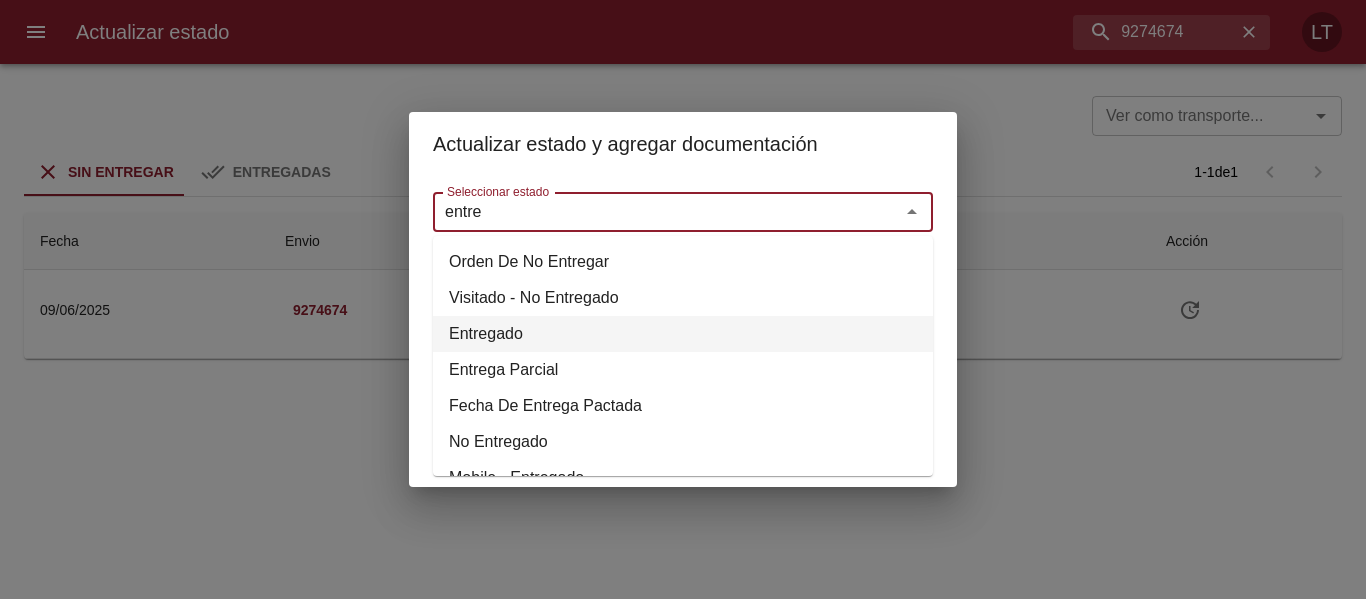 click on "Entregado" at bounding box center [683, 334] 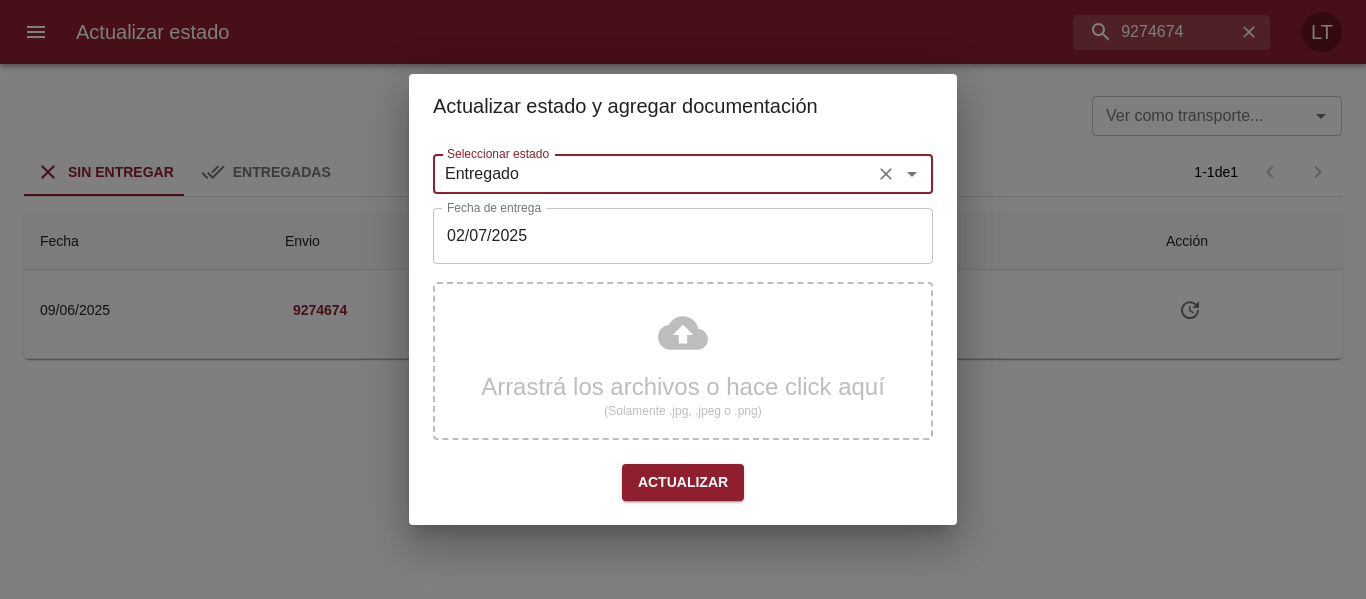 type on "Entregado" 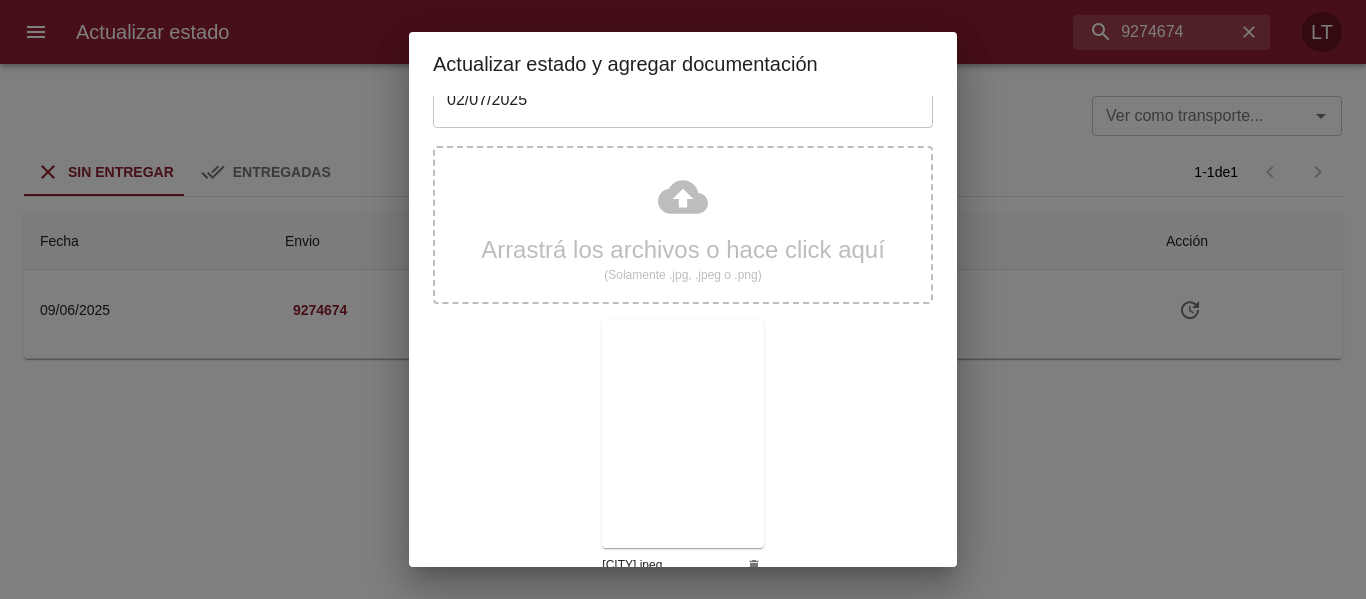 scroll, scrollTop: 187, scrollLeft: 0, axis: vertical 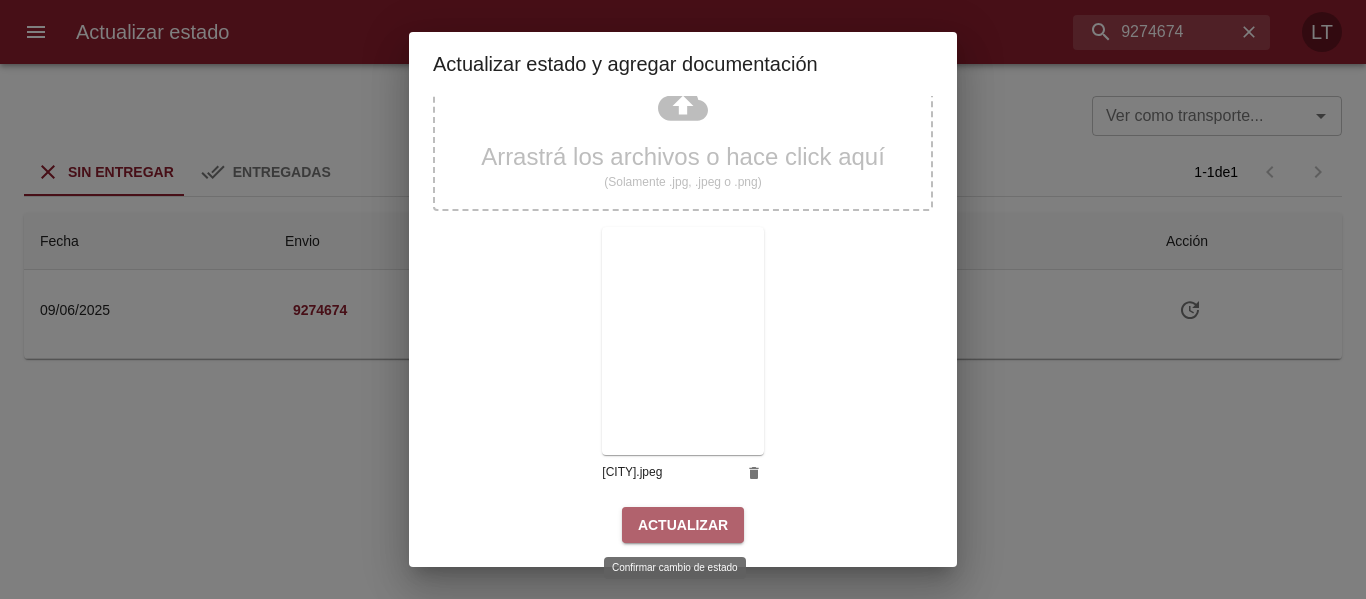 click on "Actualizar" at bounding box center (683, 525) 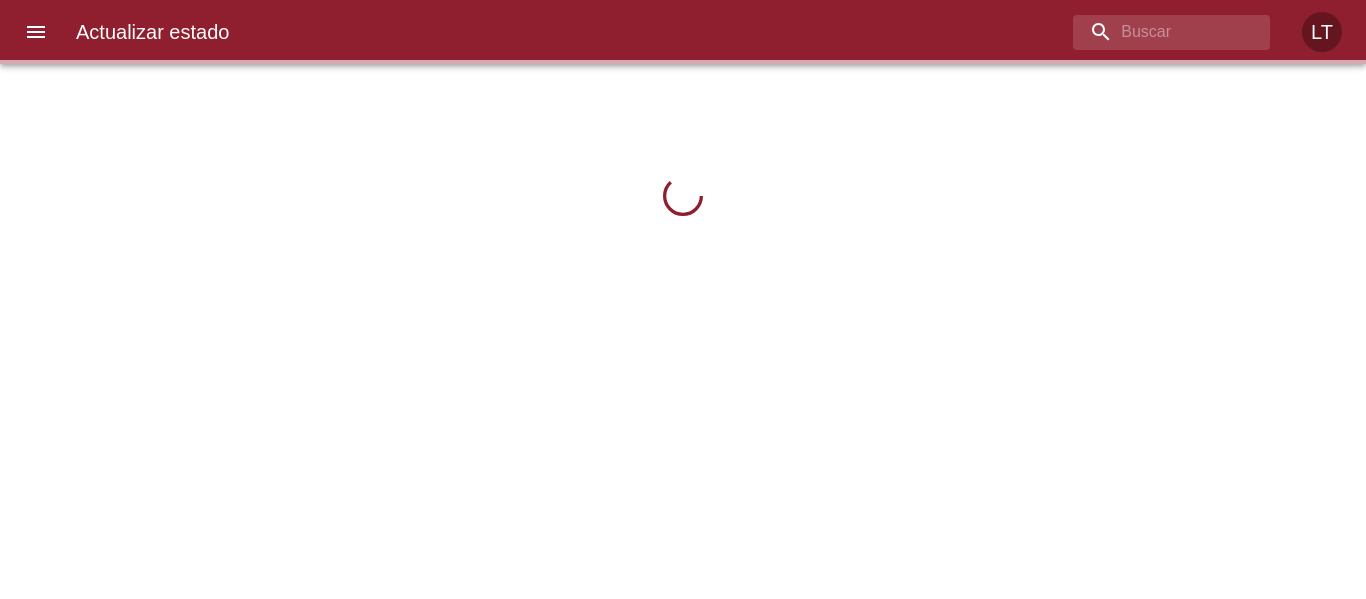 scroll, scrollTop: 0, scrollLeft: 0, axis: both 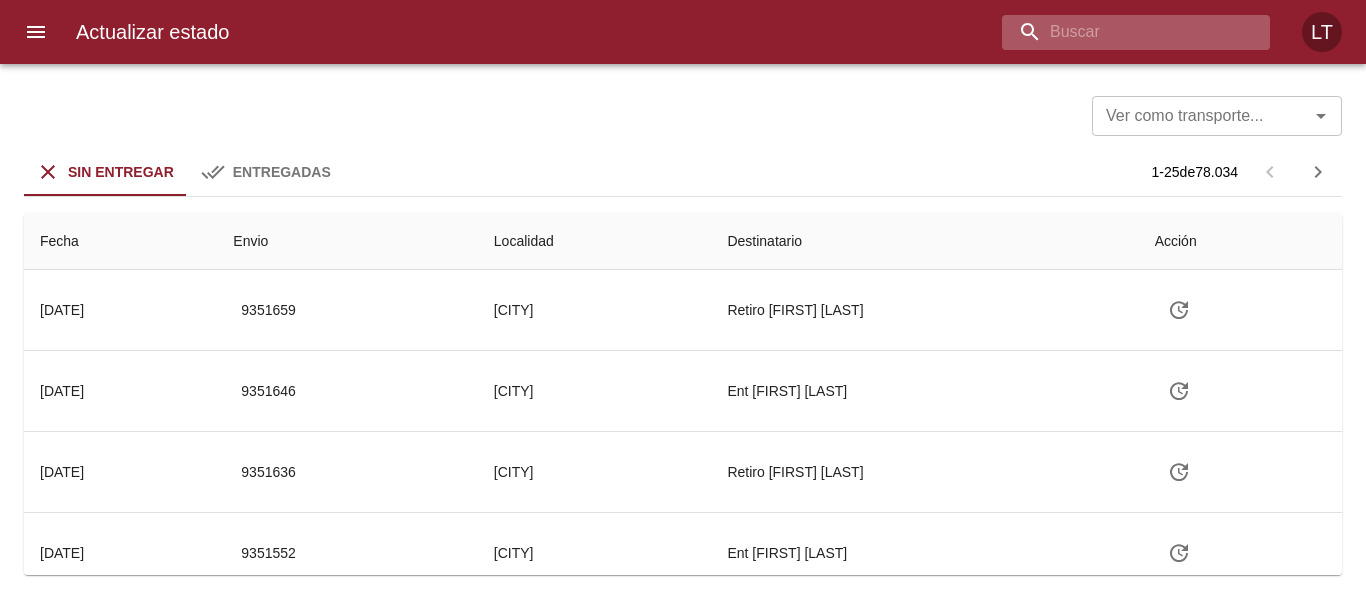 click at bounding box center [1119, 32] 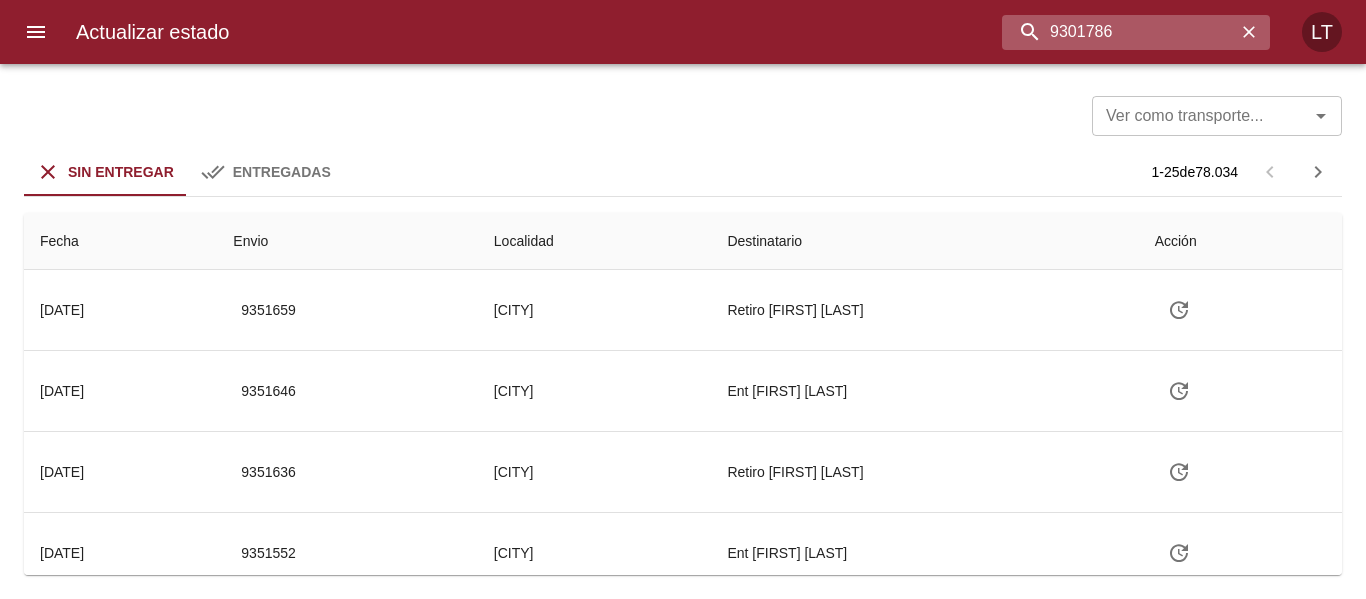 type on "9301786" 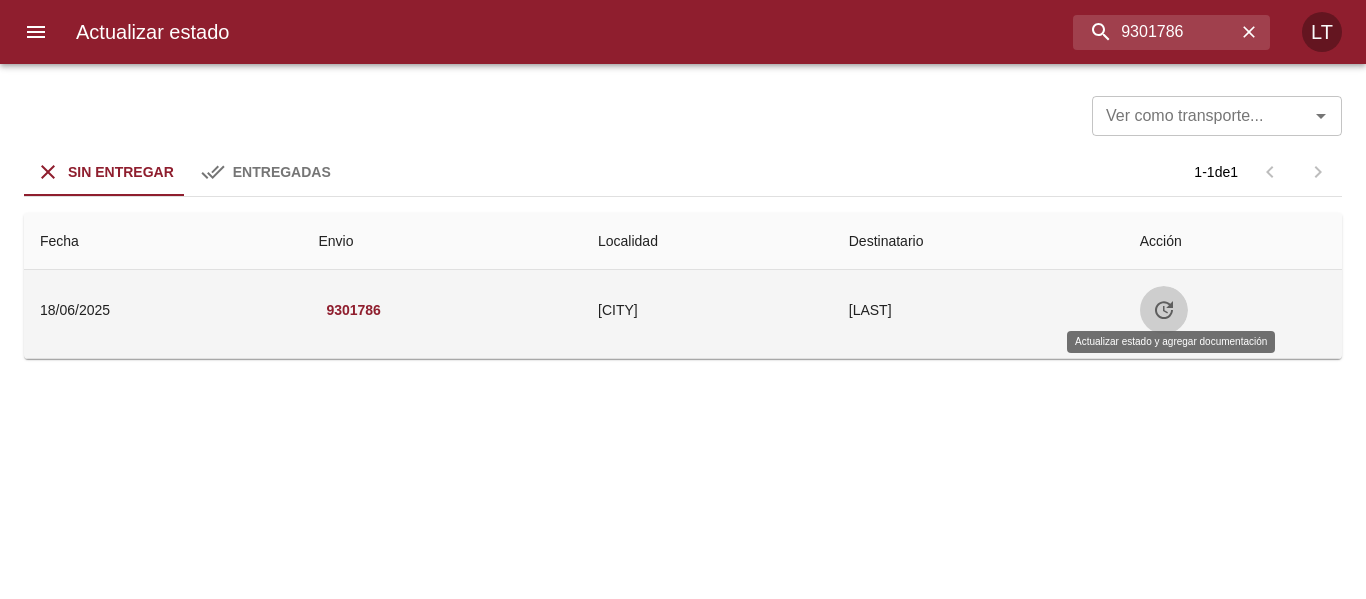 click at bounding box center [1164, 310] 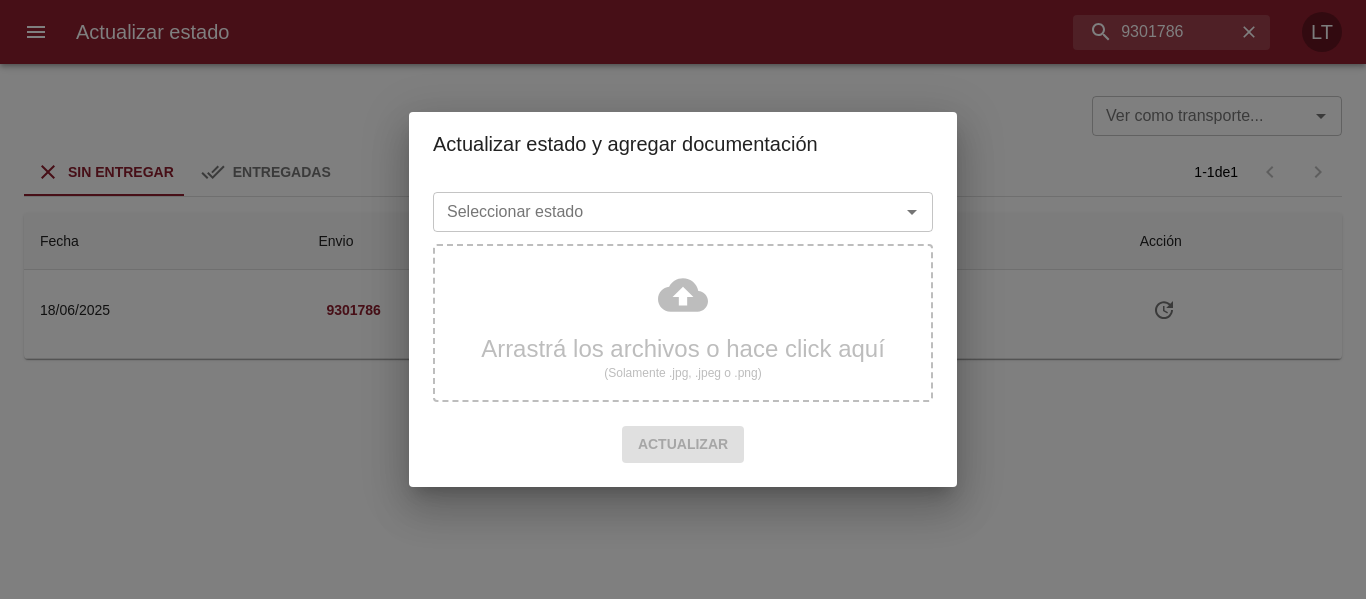 click on "Seleccionar estado" at bounding box center [653, 212] 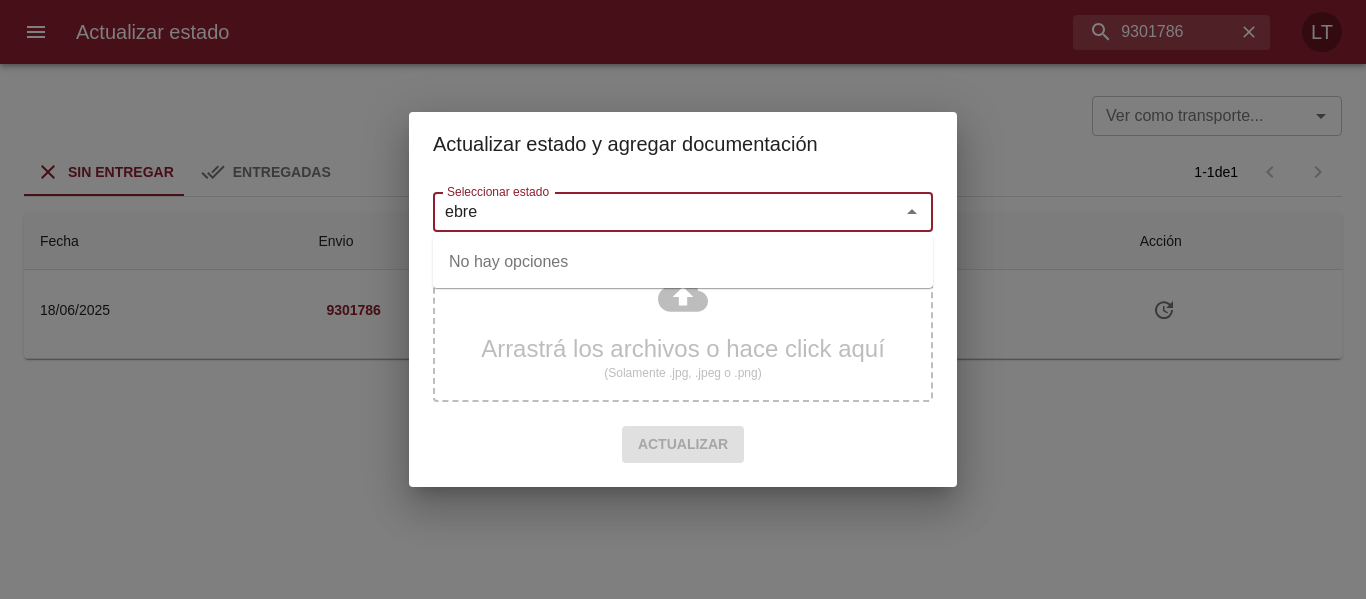 click on "ebre" at bounding box center (653, 212) 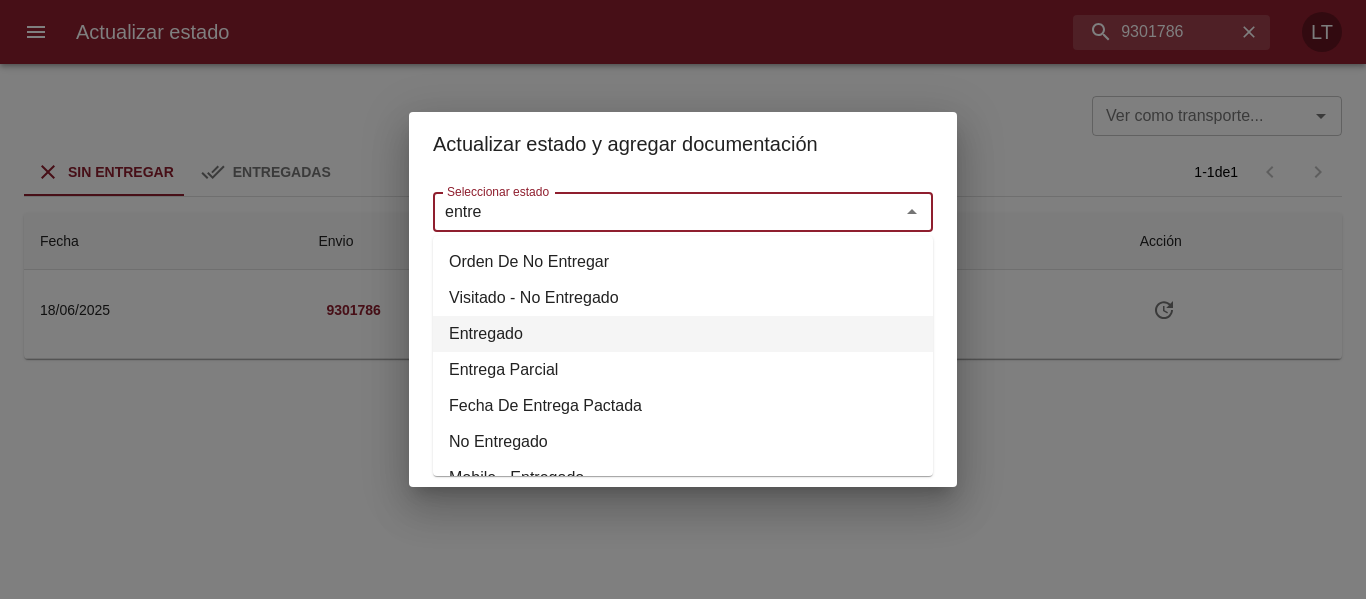 click on "Entregado" at bounding box center [683, 334] 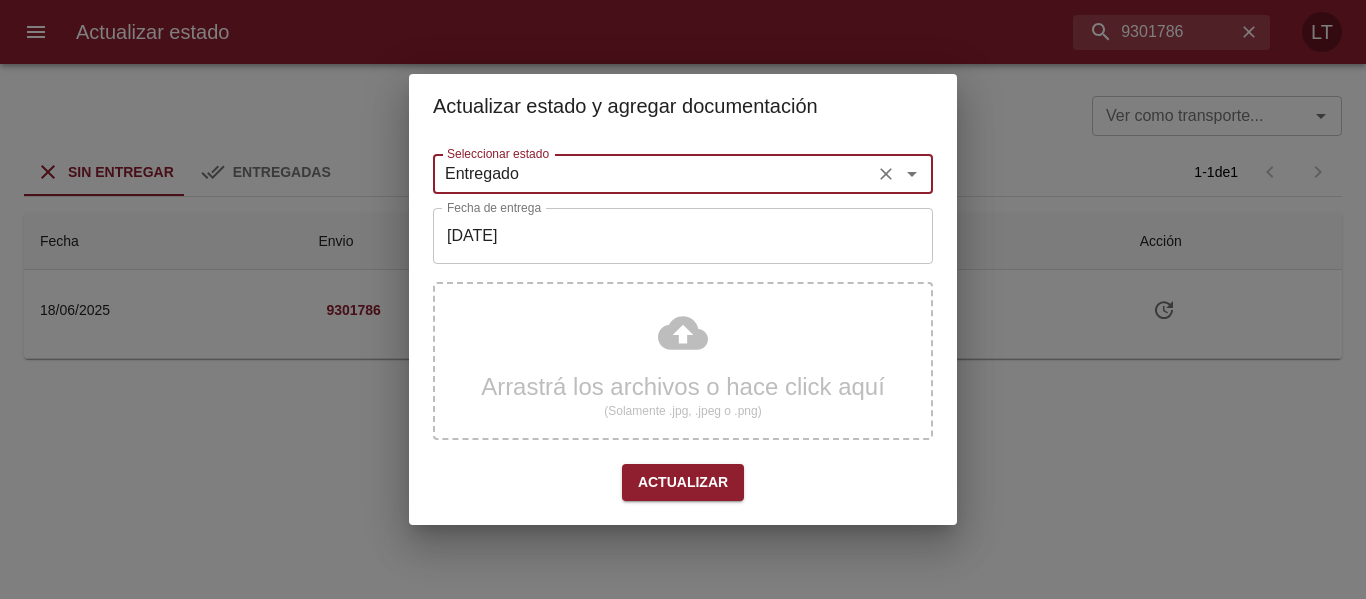 type on "Entregado" 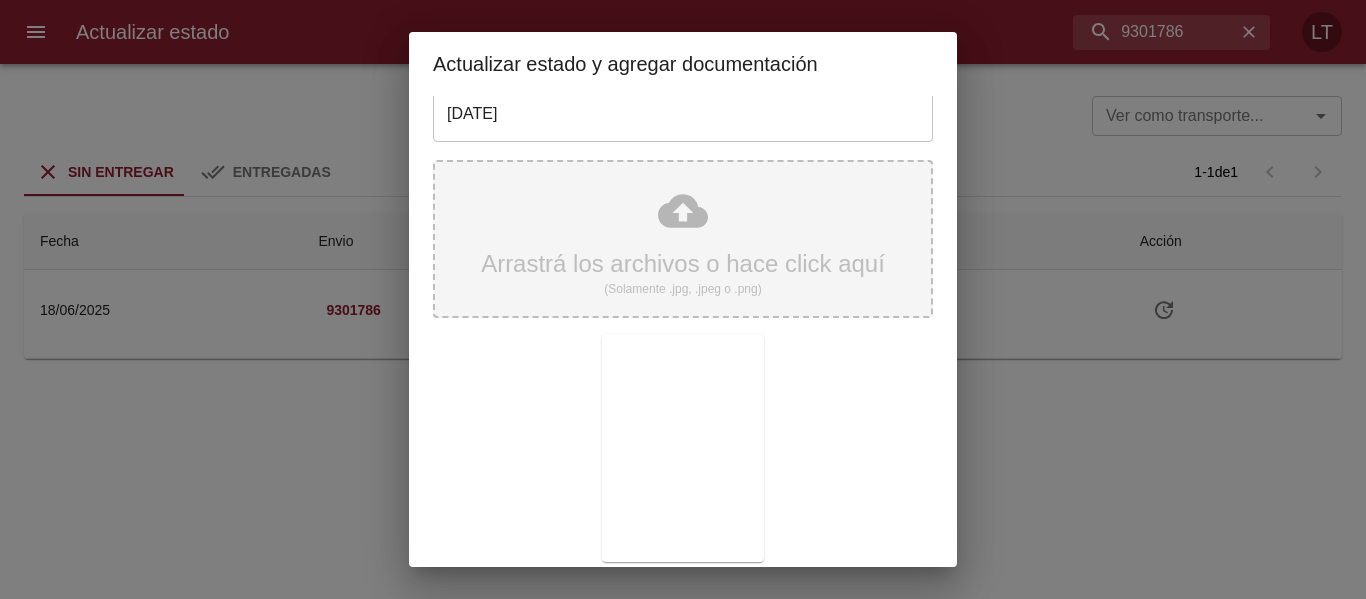 scroll, scrollTop: 187, scrollLeft: 0, axis: vertical 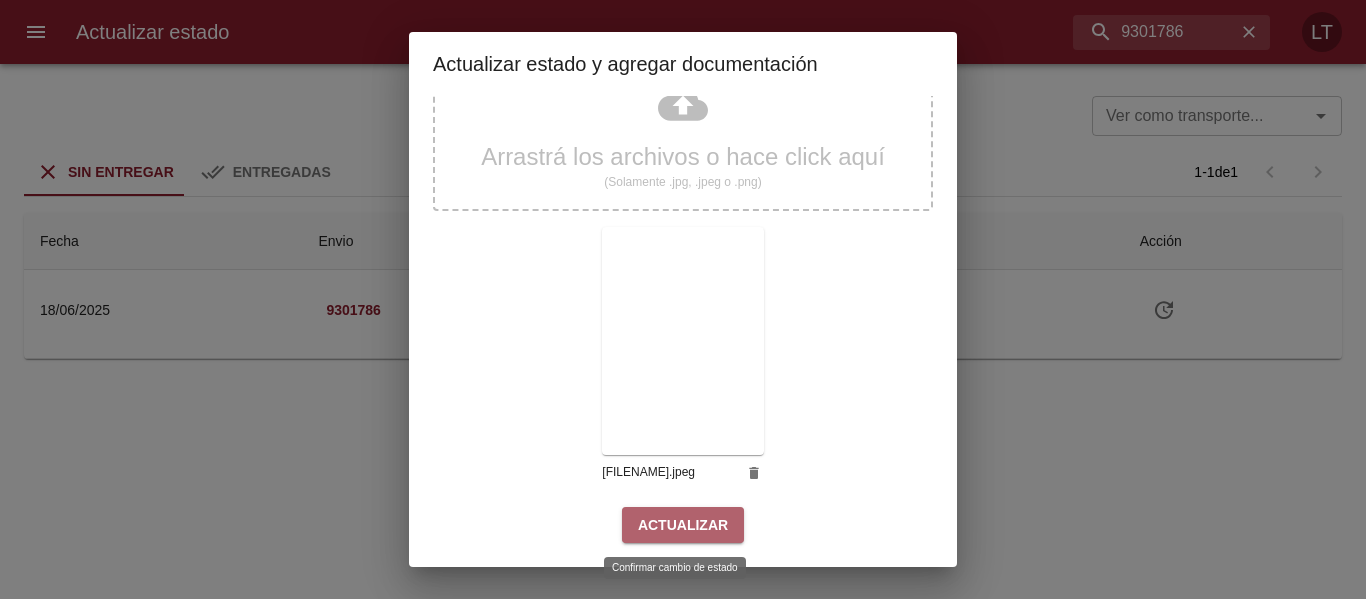 click on "Actualizar" at bounding box center (683, 525) 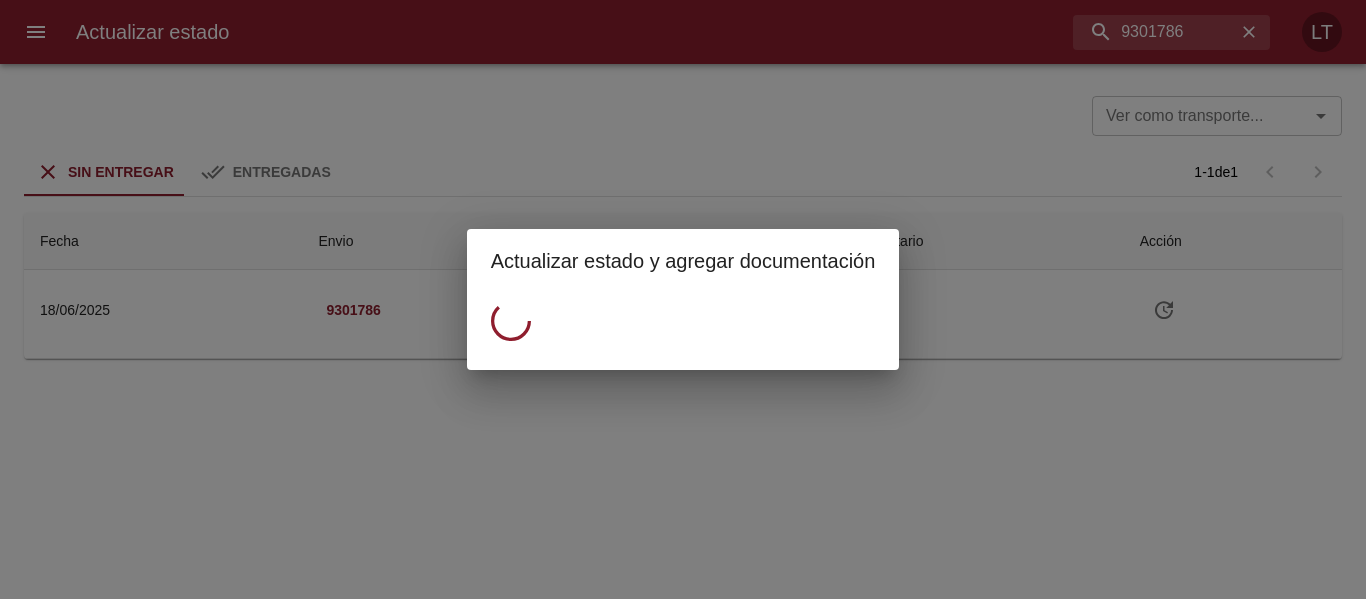 click on "Actualizar estado y agregar documentación" at bounding box center (683, 299) 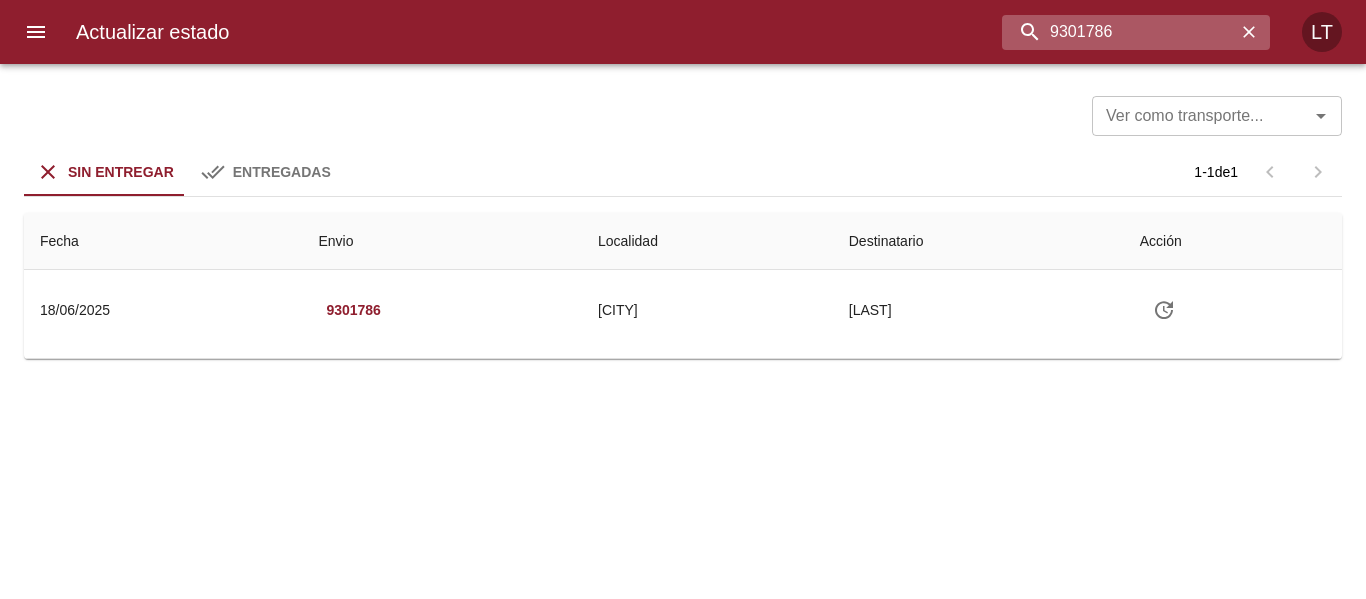 click on "9301786" at bounding box center [1119, 32] 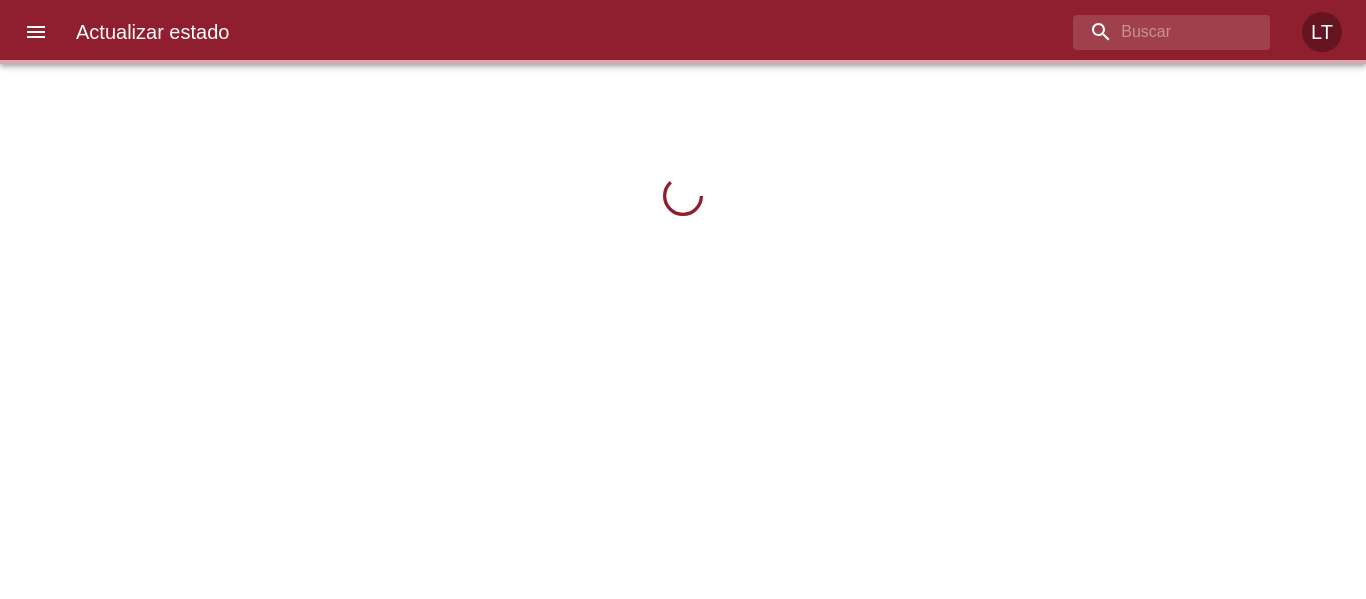 scroll, scrollTop: 0, scrollLeft: 0, axis: both 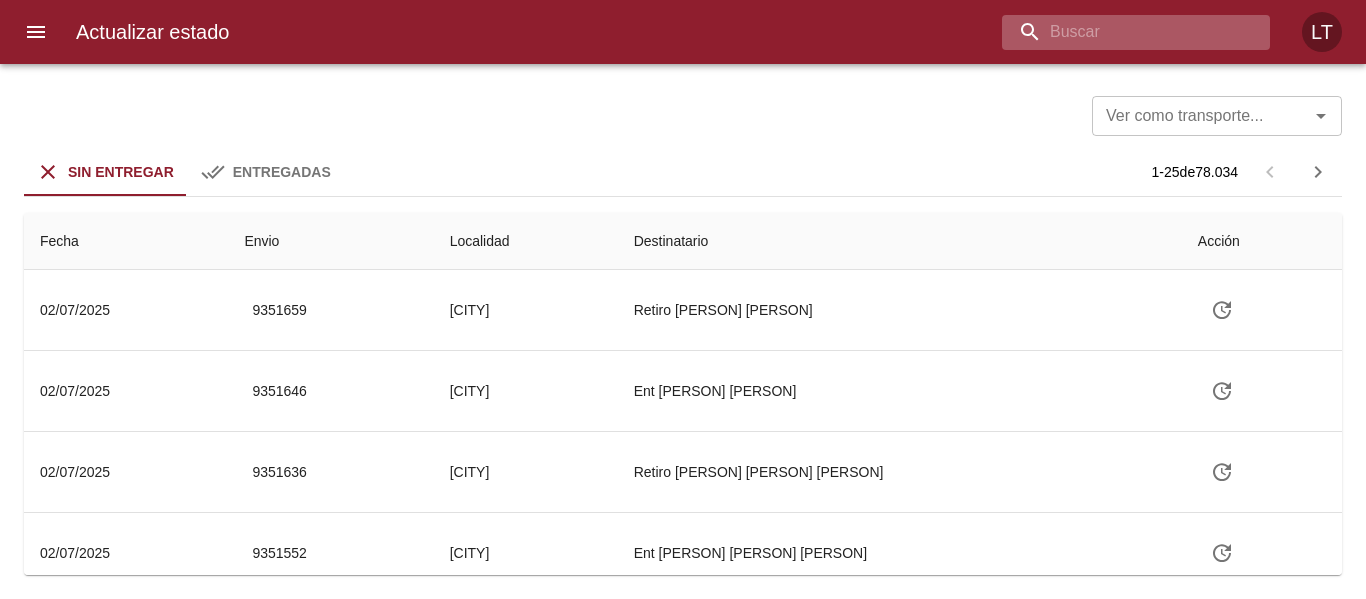 click at bounding box center (1119, 32) 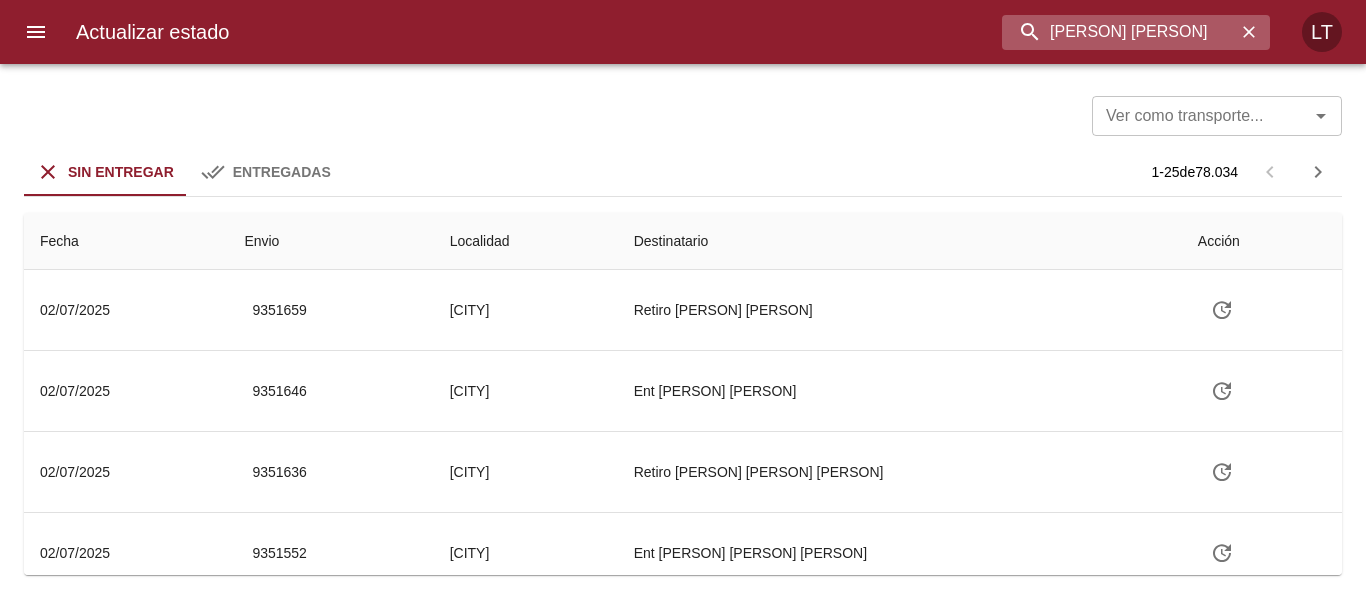 type on "[PERSON] [PERSON]" 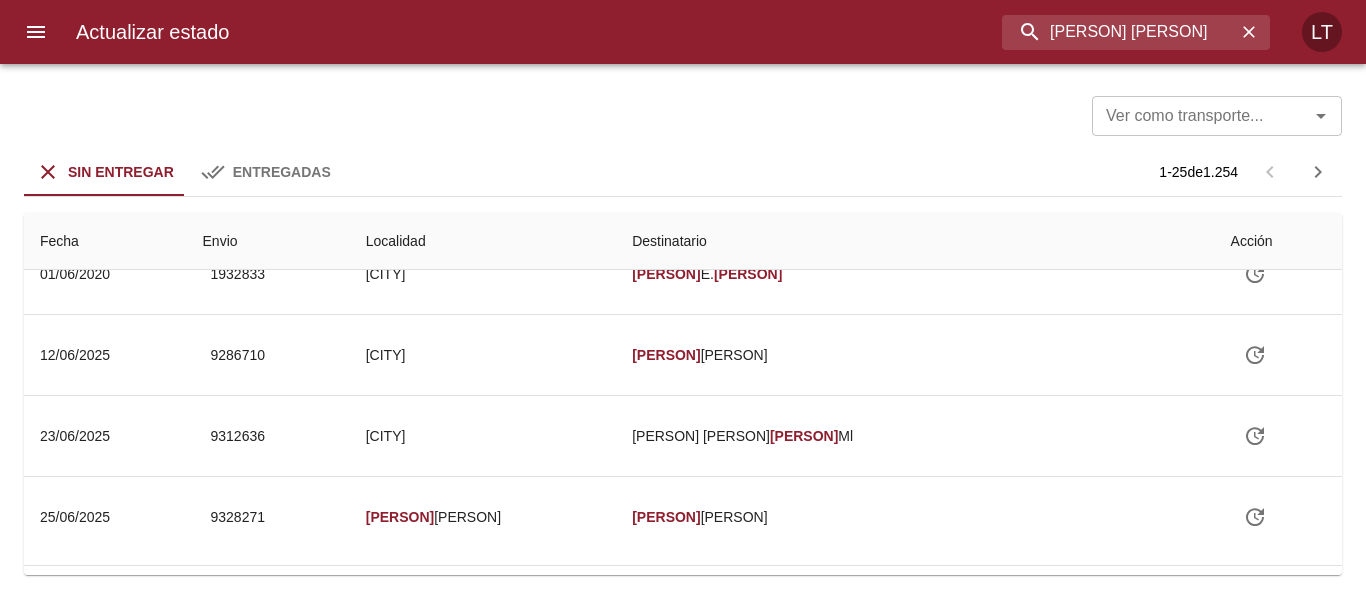 scroll, scrollTop: 0, scrollLeft: 0, axis: both 